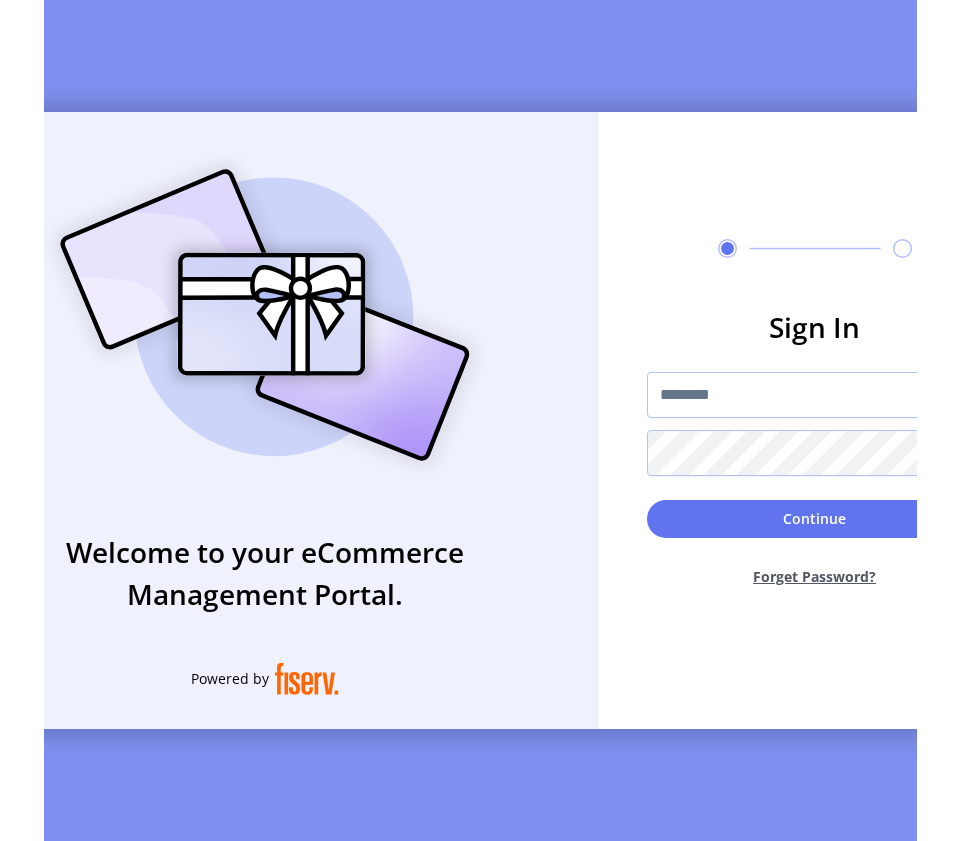 scroll, scrollTop: 0, scrollLeft: 0, axis: both 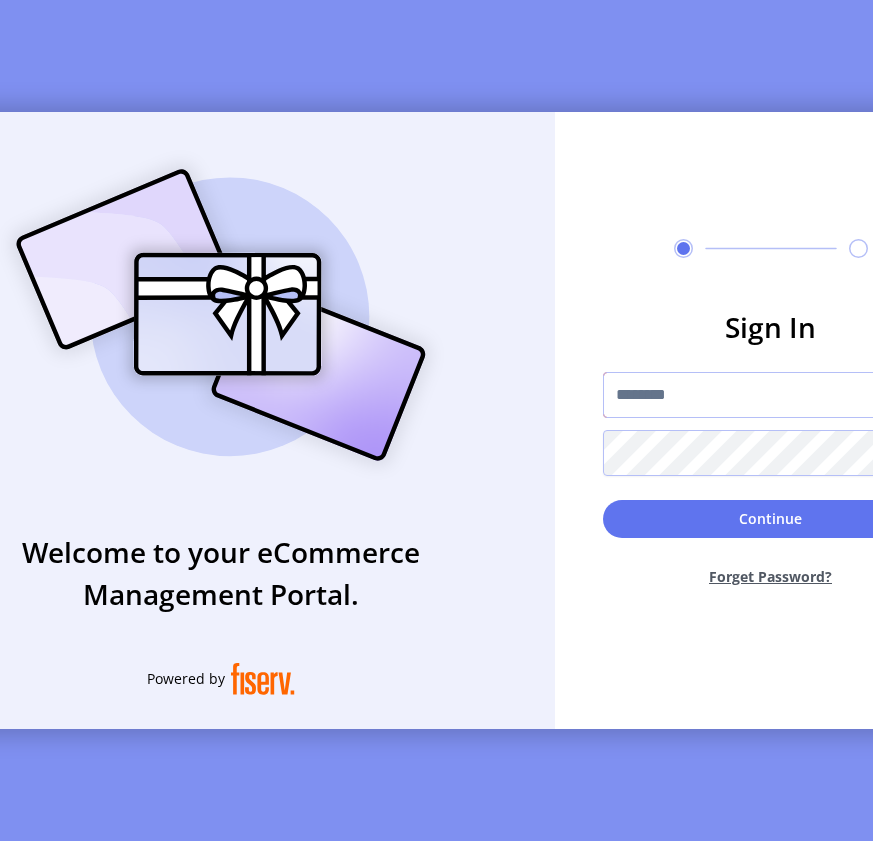 type on "**********" 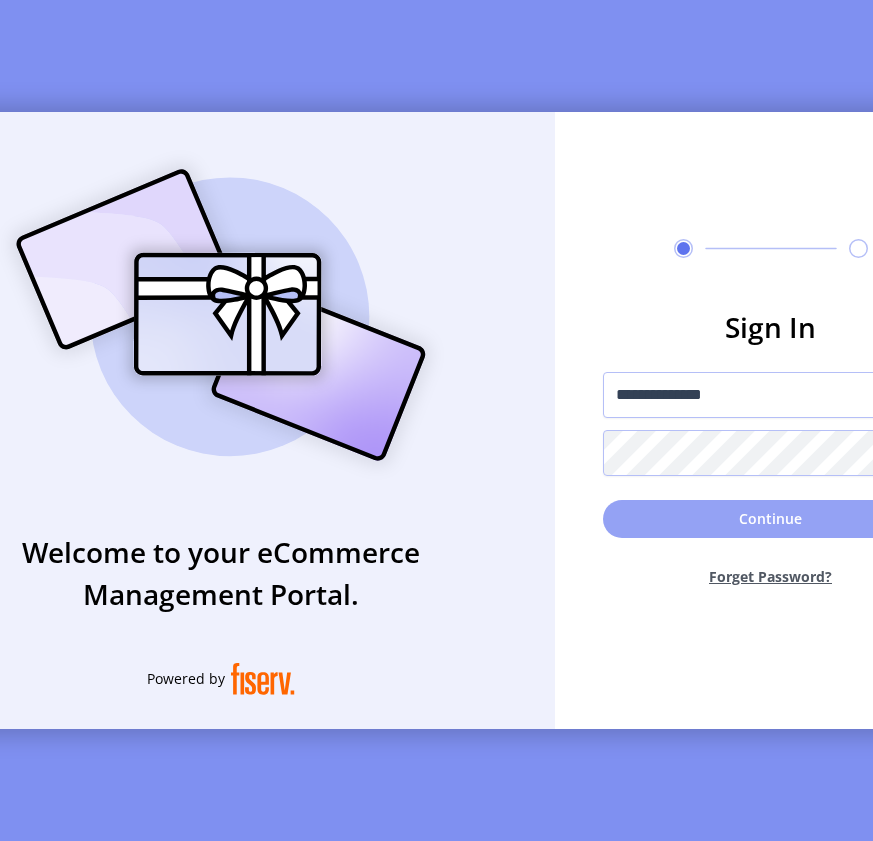 click on "Continue" 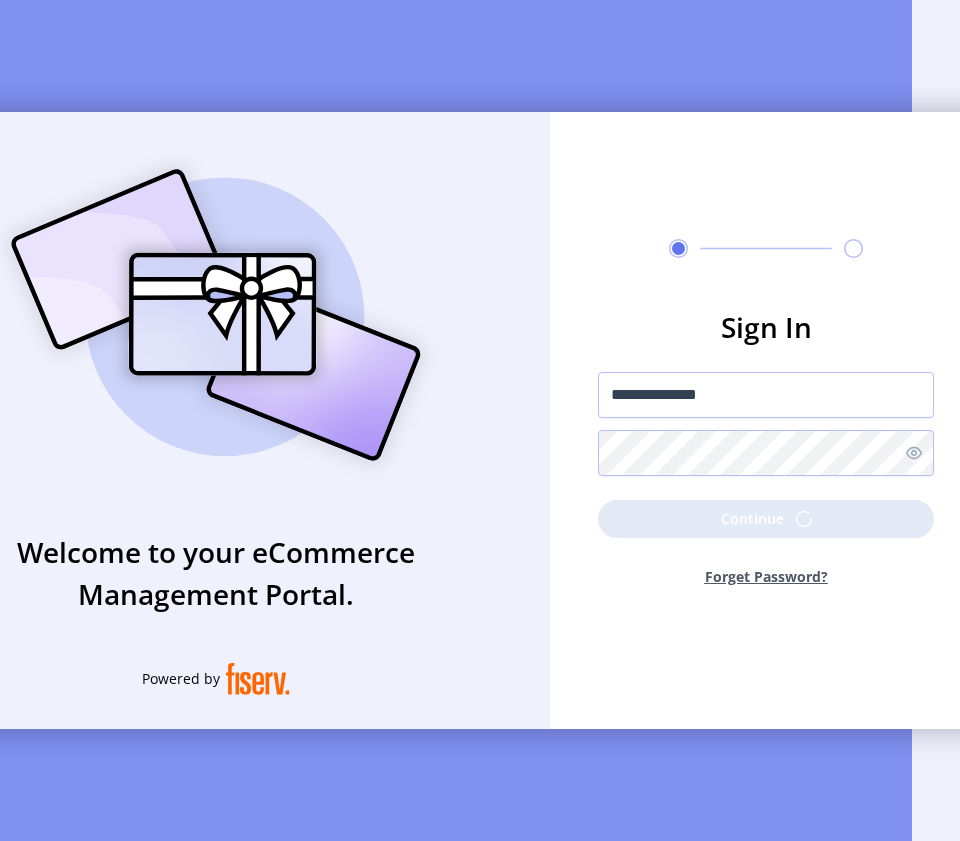 scroll, scrollTop: 0, scrollLeft: 77, axis: horizontal 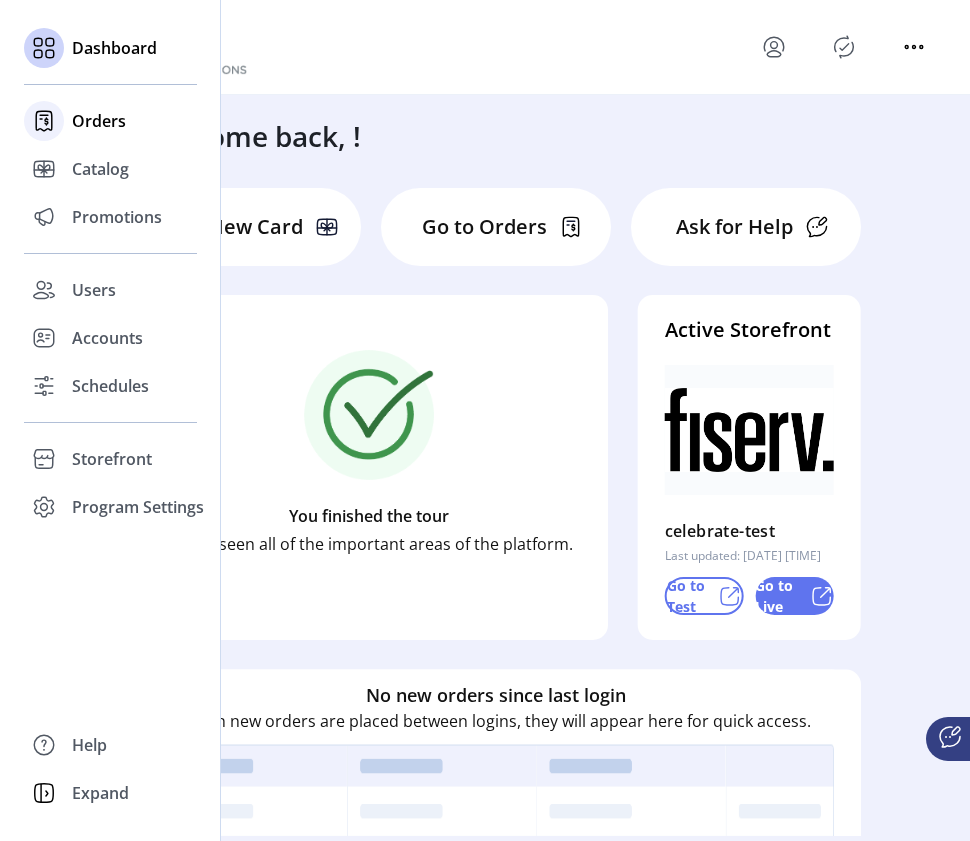 click on "Orders" 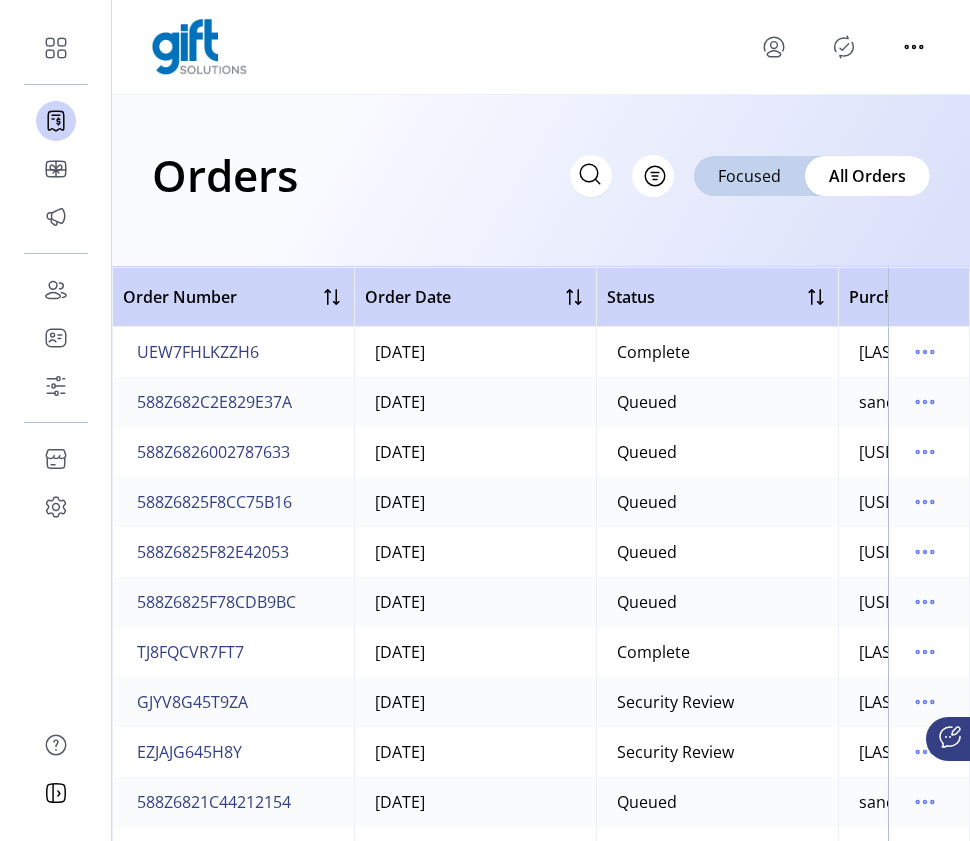 scroll, scrollTop: 0, scrollLeft: 0, axis: both 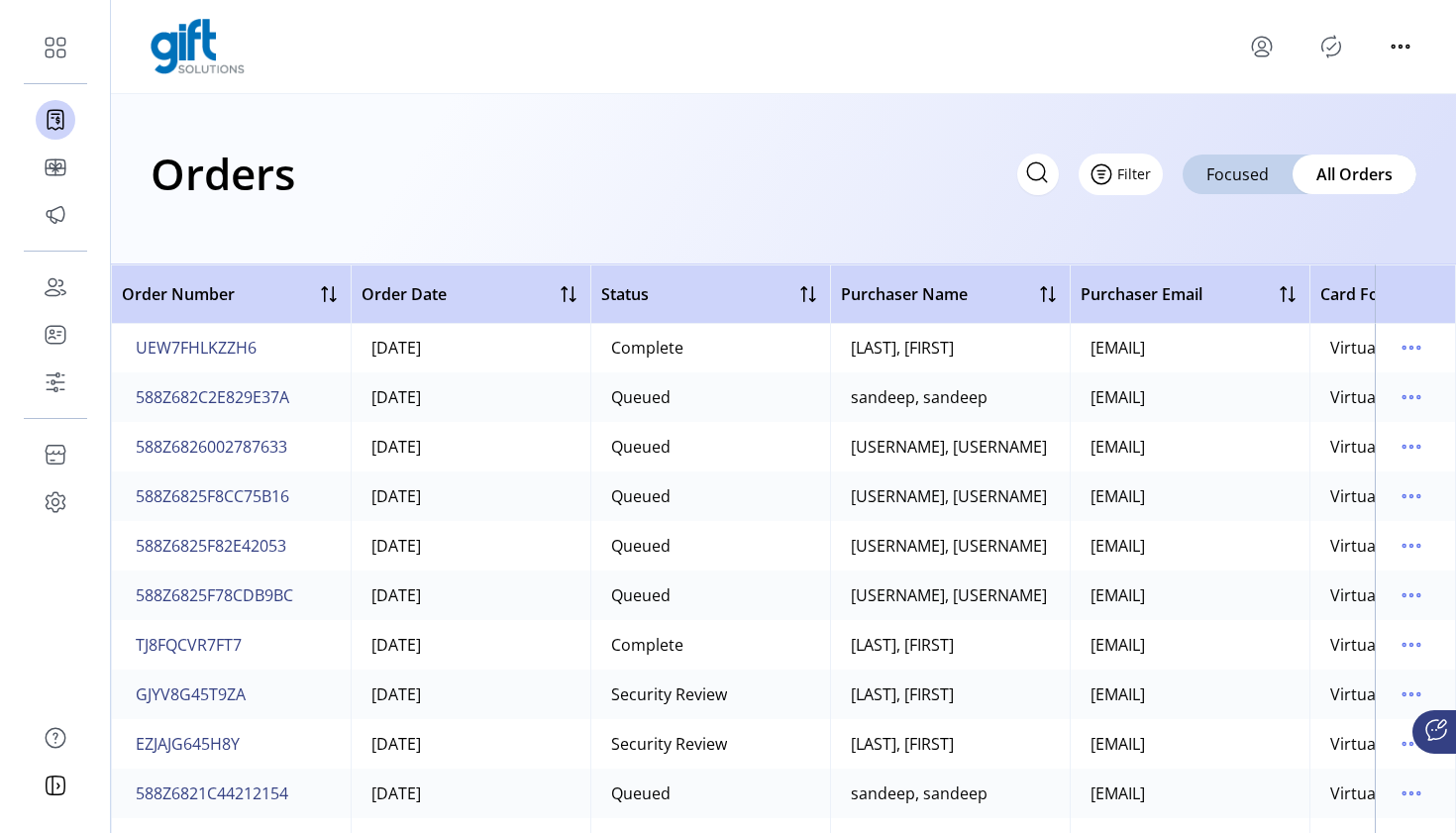 click on "Filter" 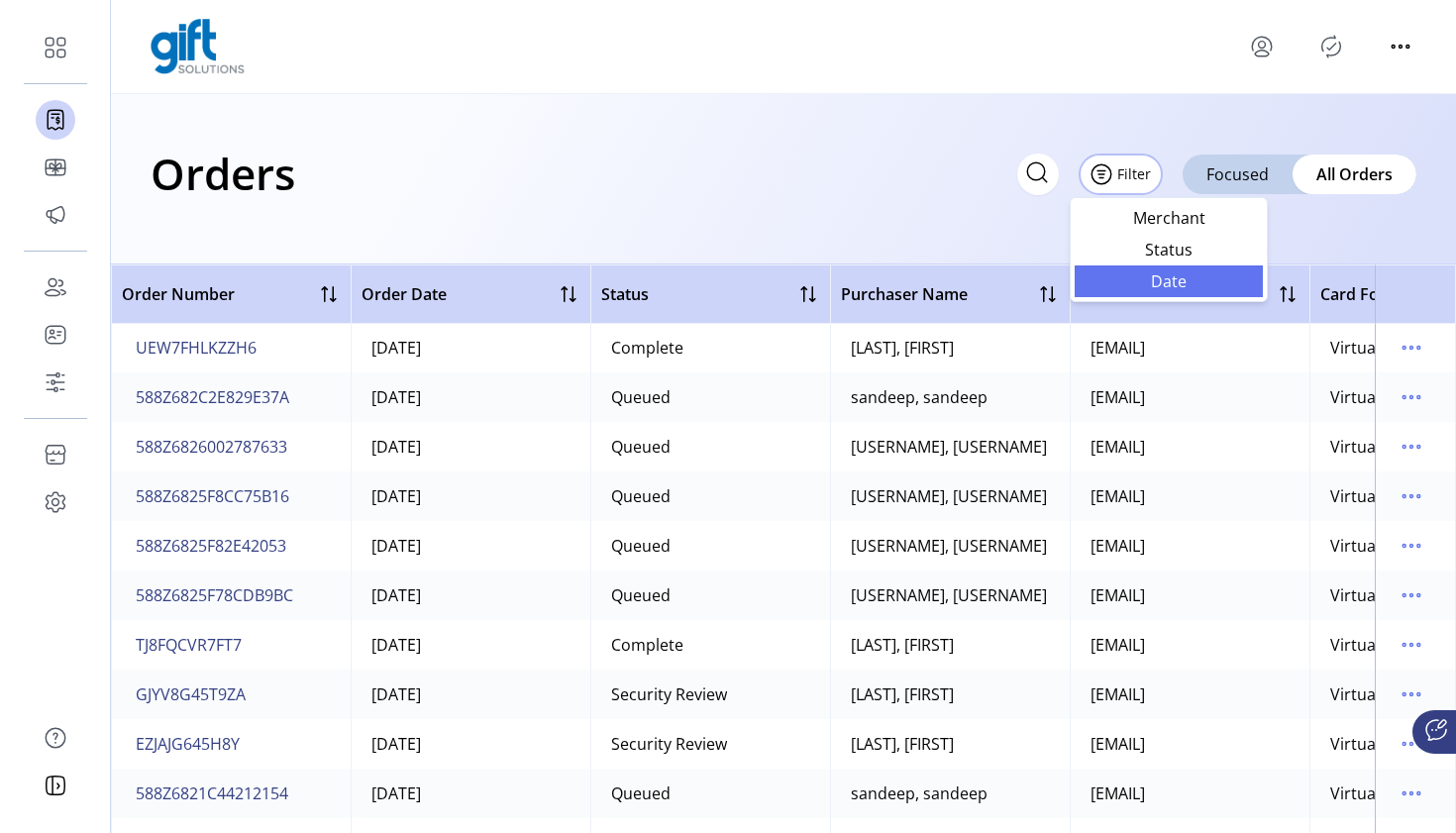 click on "Date" at bounding box center [1169, 281] 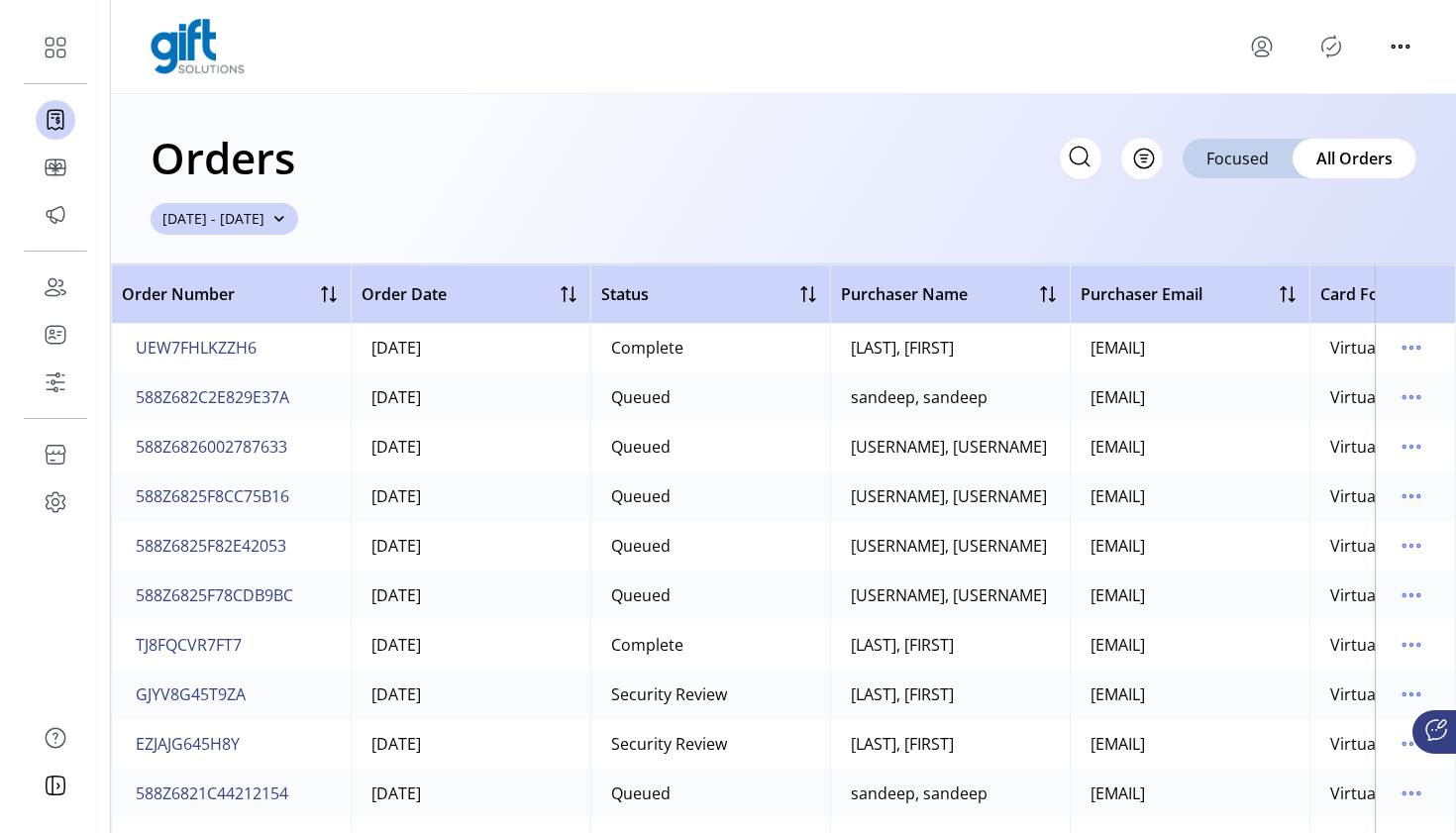 click 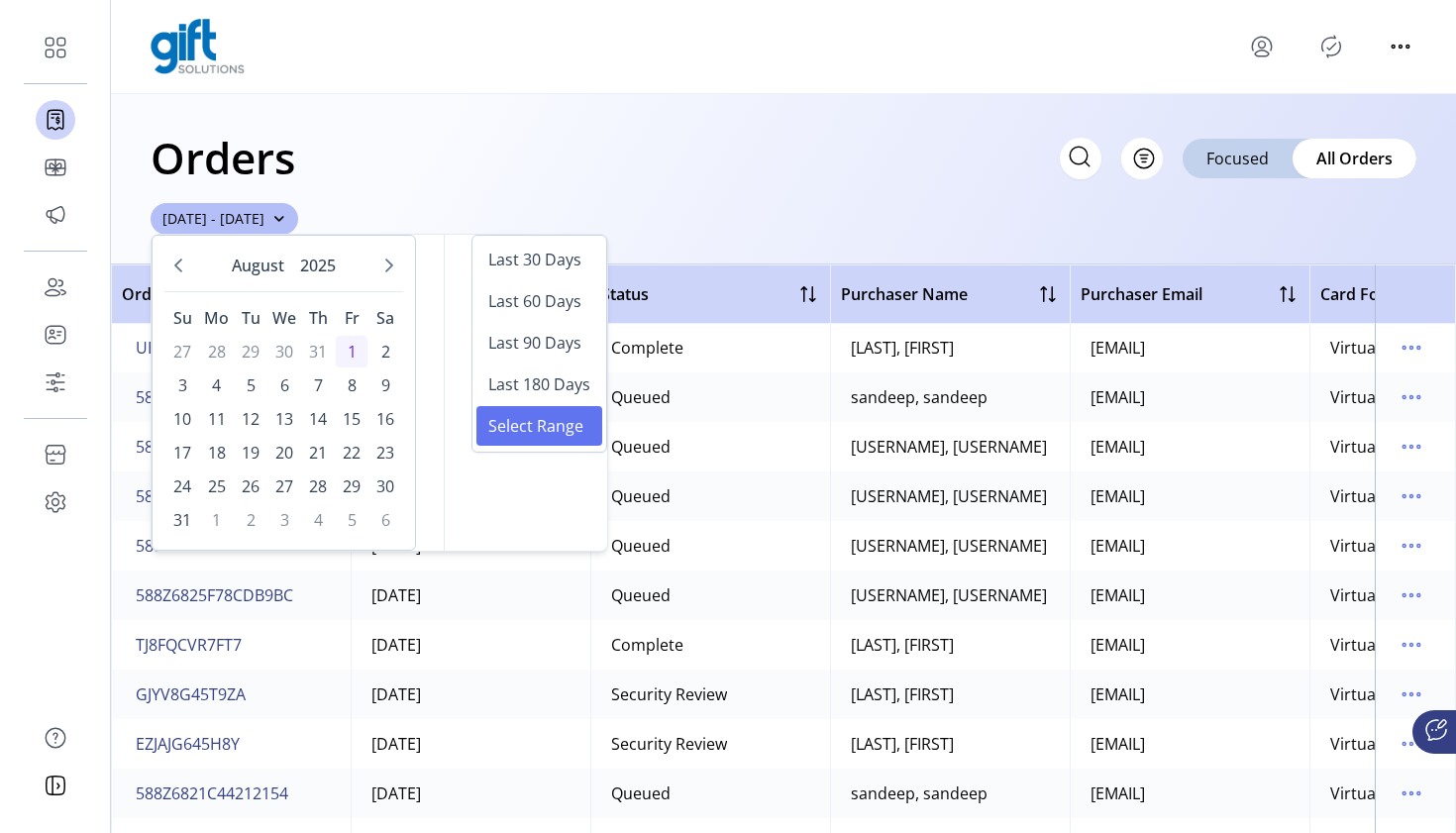 click on "Orders
Filter Focused All Orders 07/02/2025 - 08/01/2025" 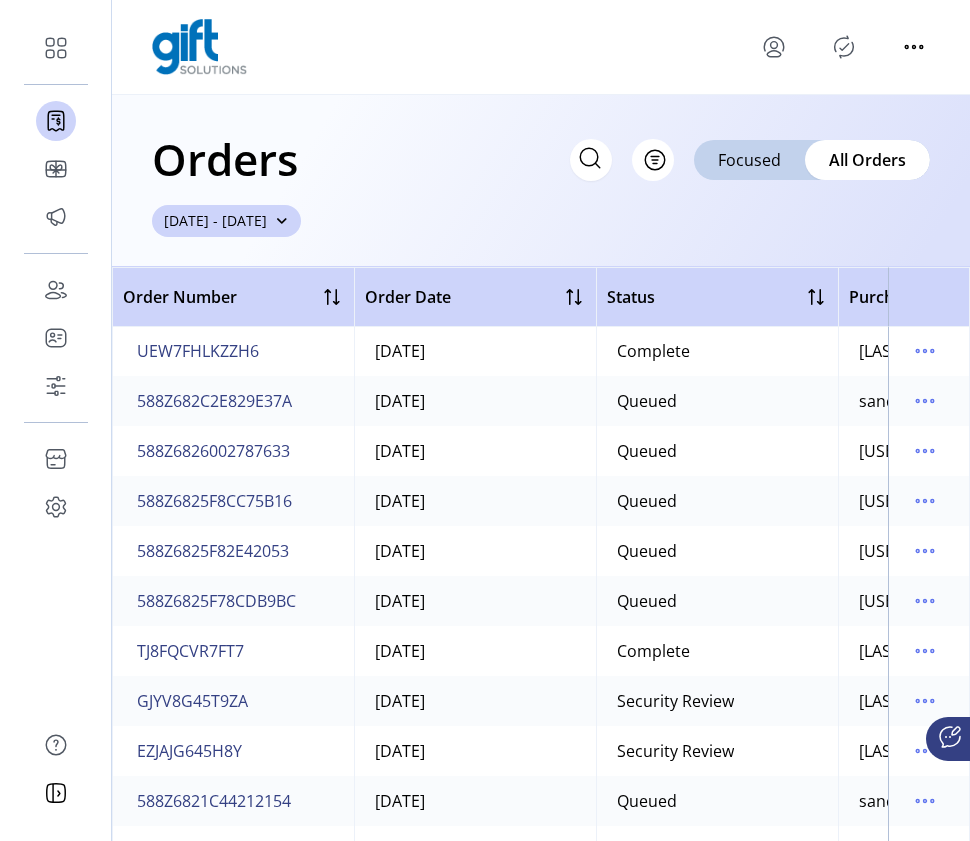 click 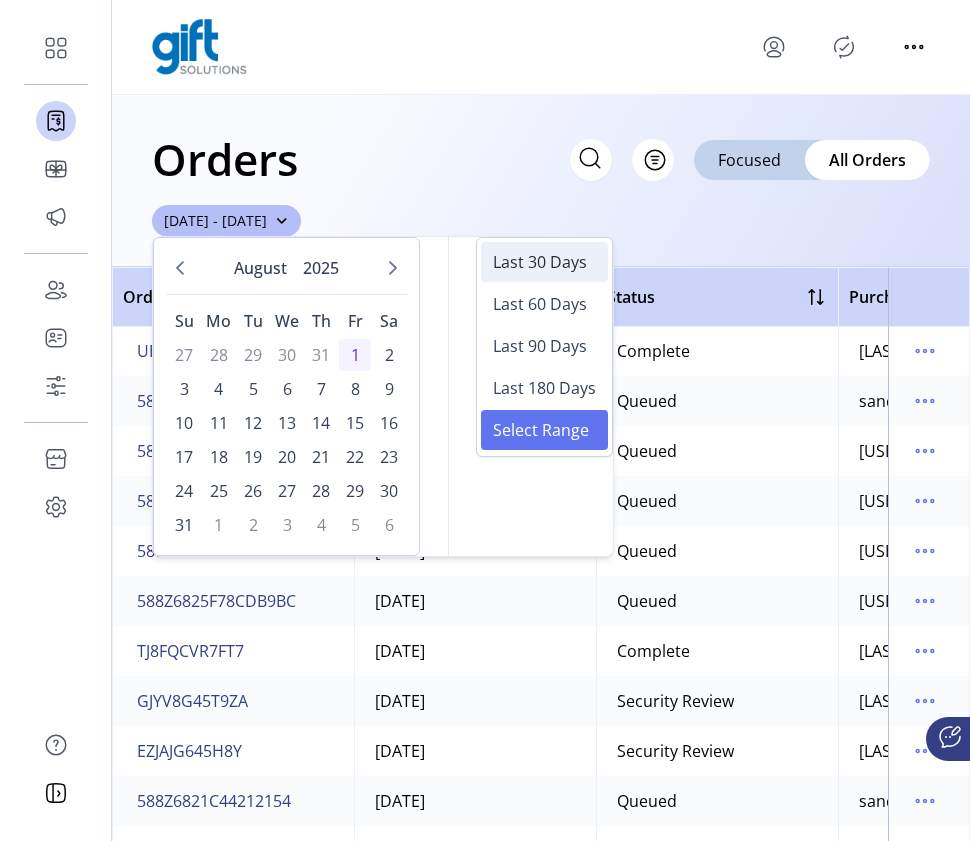 click on "Last 30 Days" at bounding box center [540, 262] 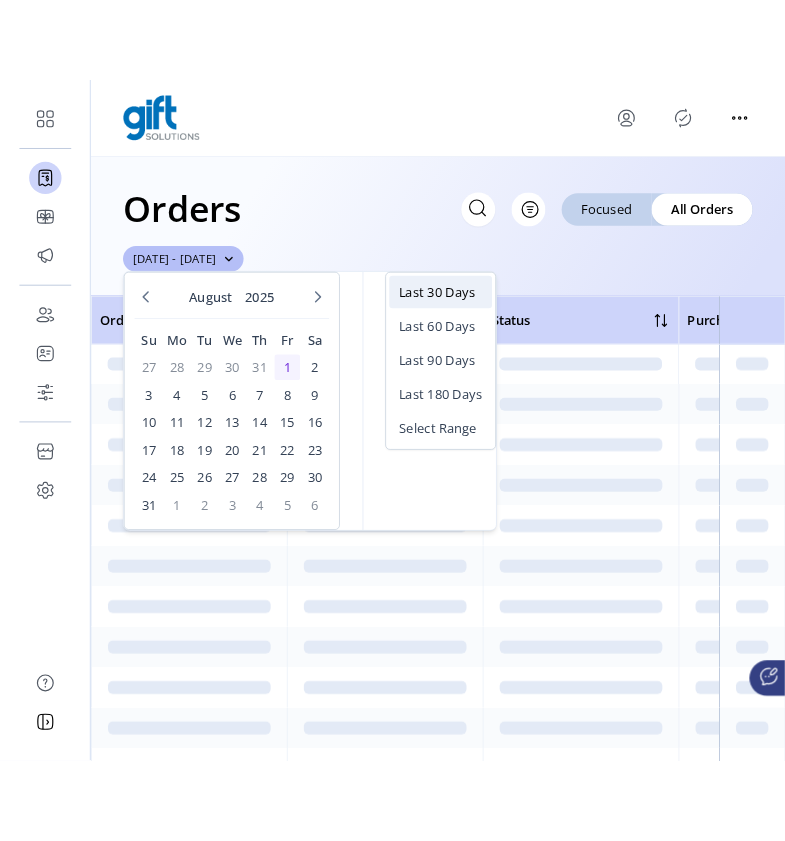 scroll, scrollTop: 0, scrollLeft: 0, axis: both 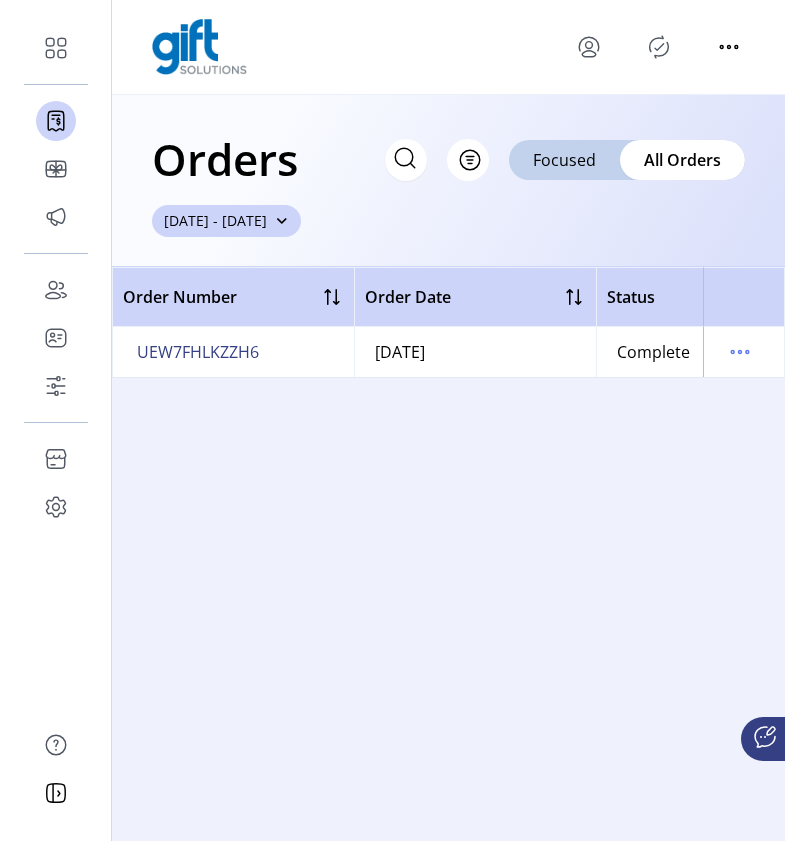click 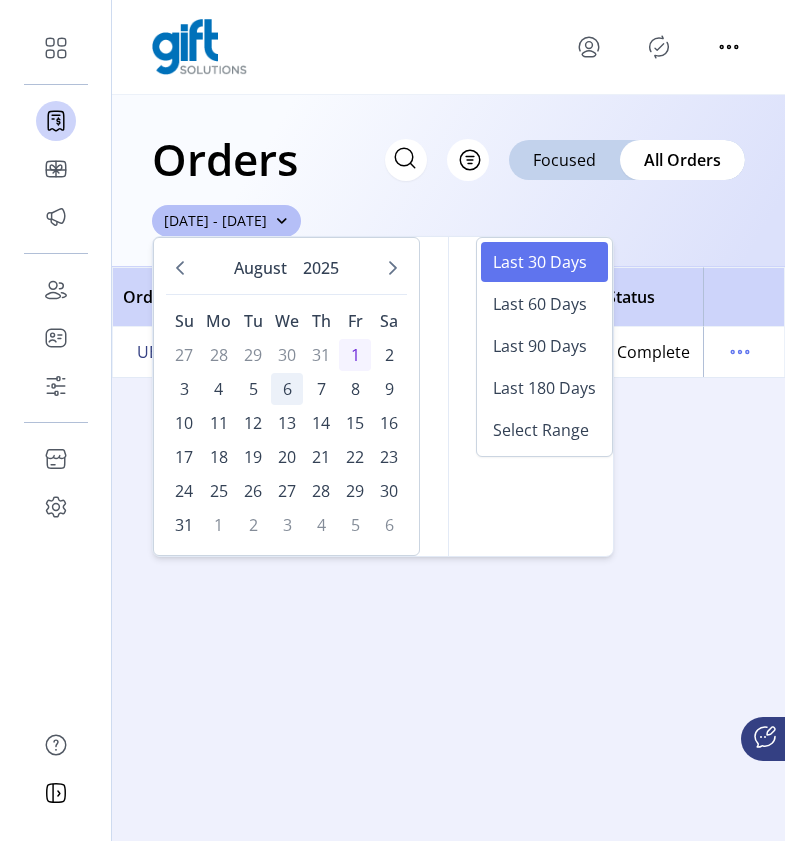 click on "6" at bounding box center [287, 389] 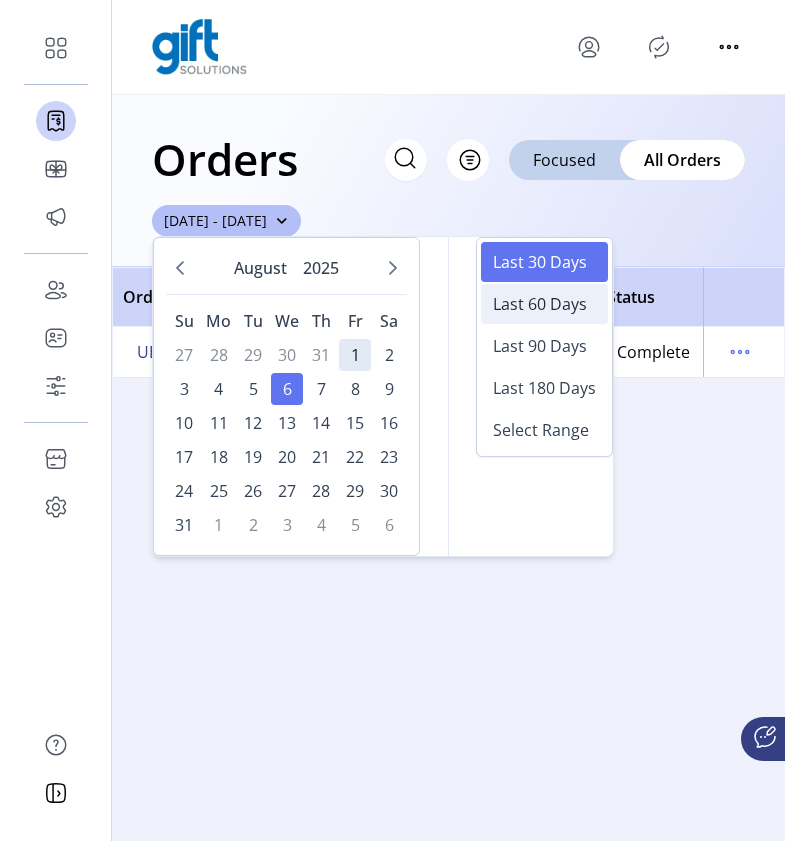 click on "Last 60 Days" at bounding box center [540, 304] 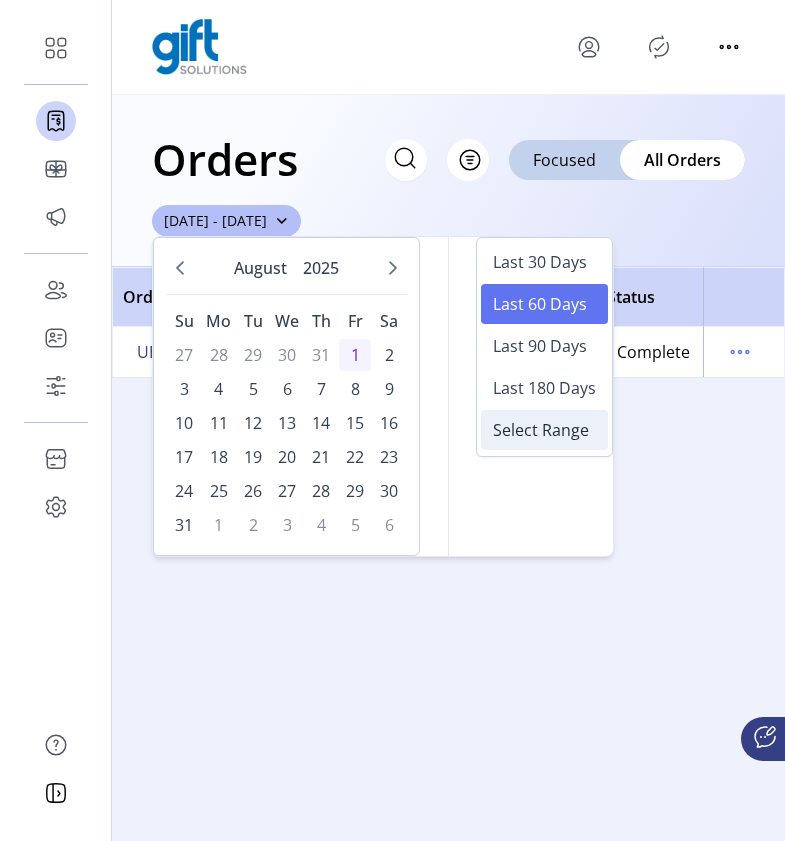 click on "Select Range" at bounding box center (541, 430) 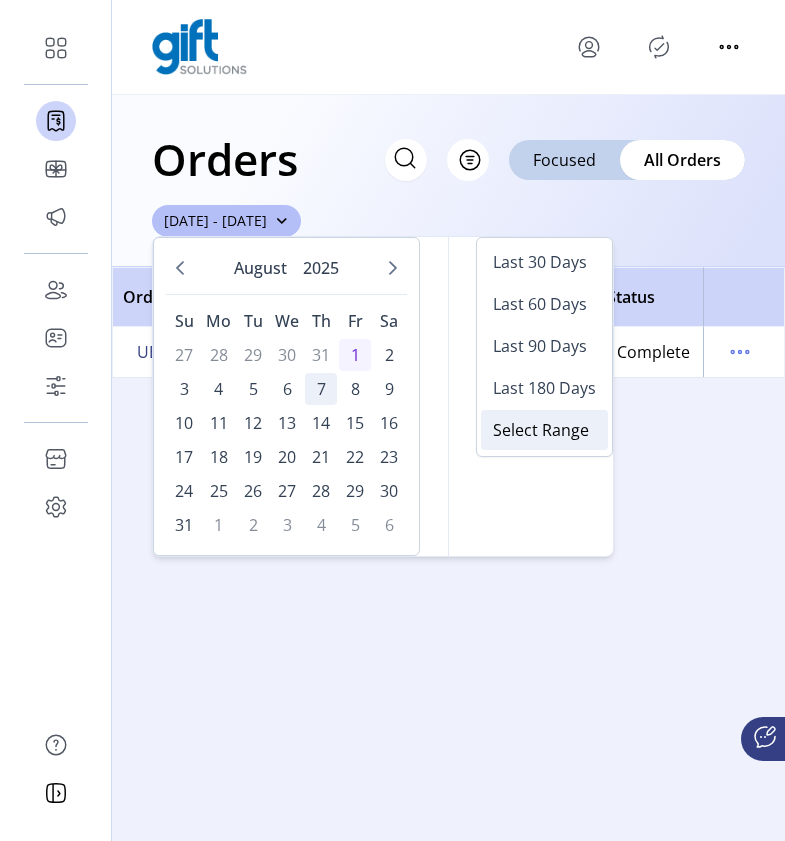 click on "7" at bounding box center (321, 389) 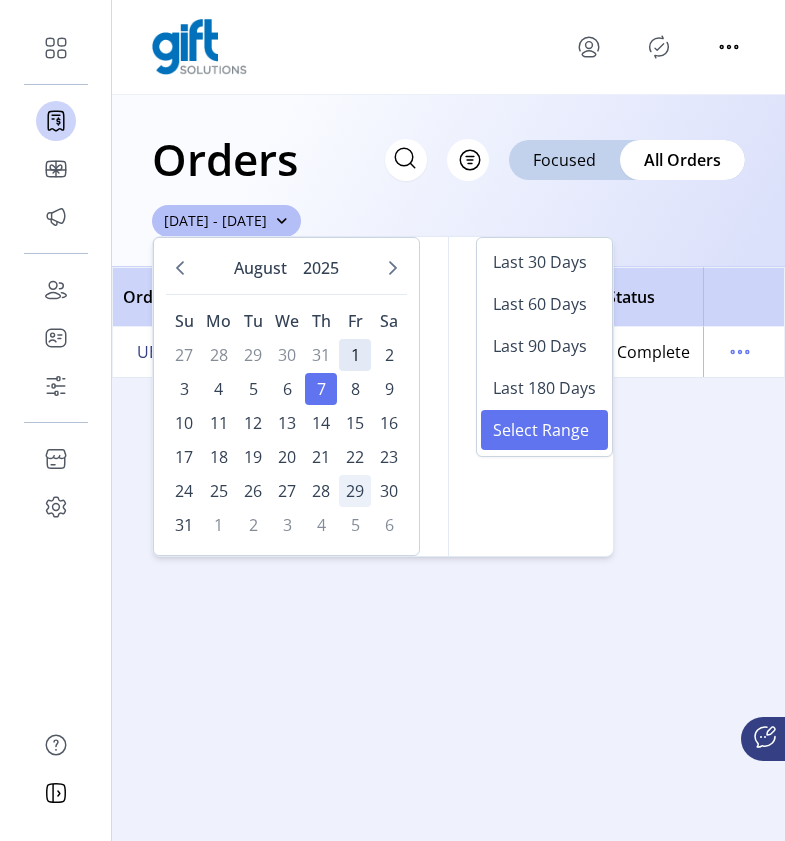 click on "29" at bounding box center [355, 491] 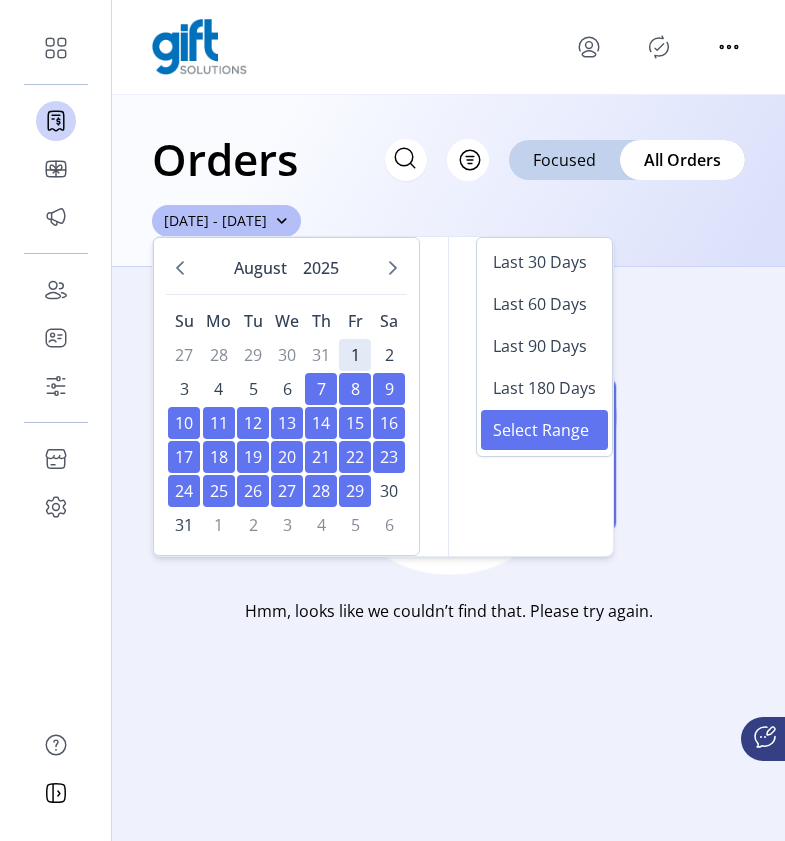 click on "14" at bounding box center (321, 423) 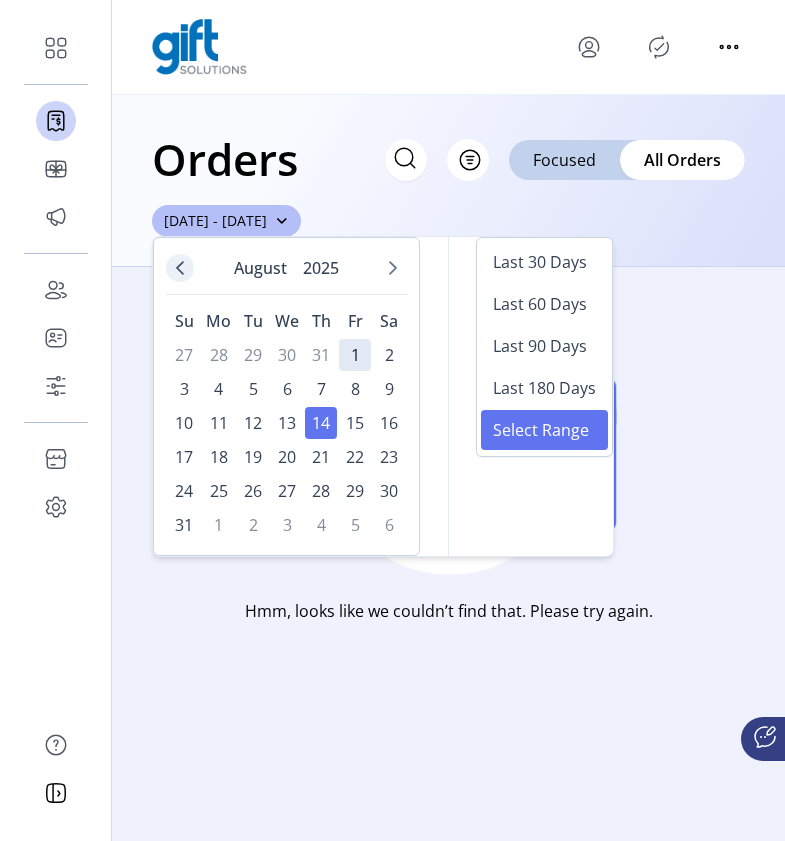 click 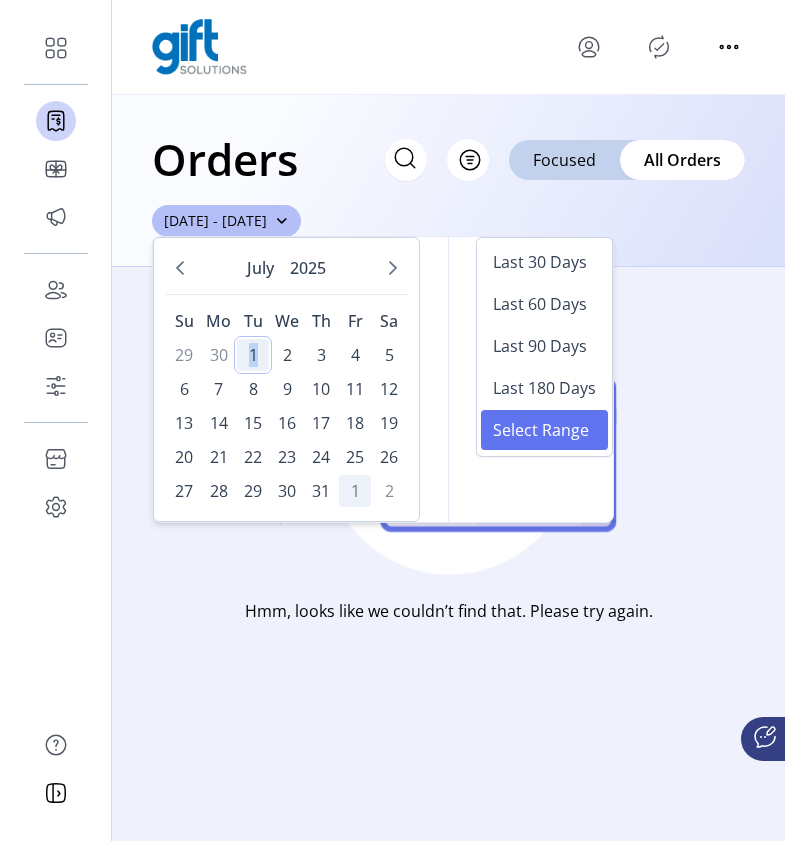 click on "1" at bounding box center (253, 355) 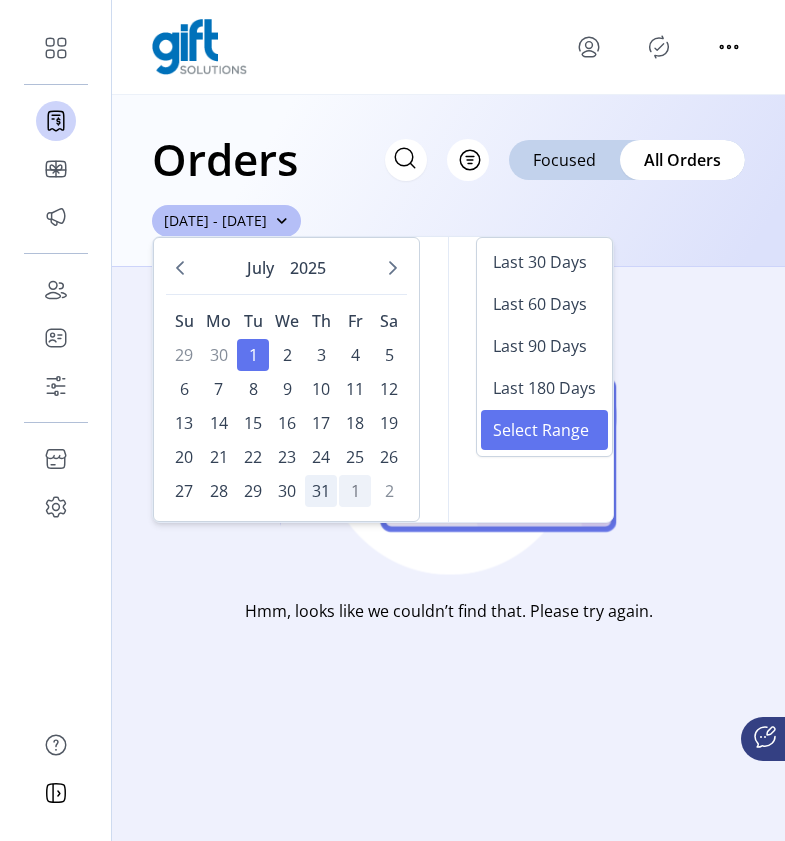 click on "31" at bounding box center [321, 491] 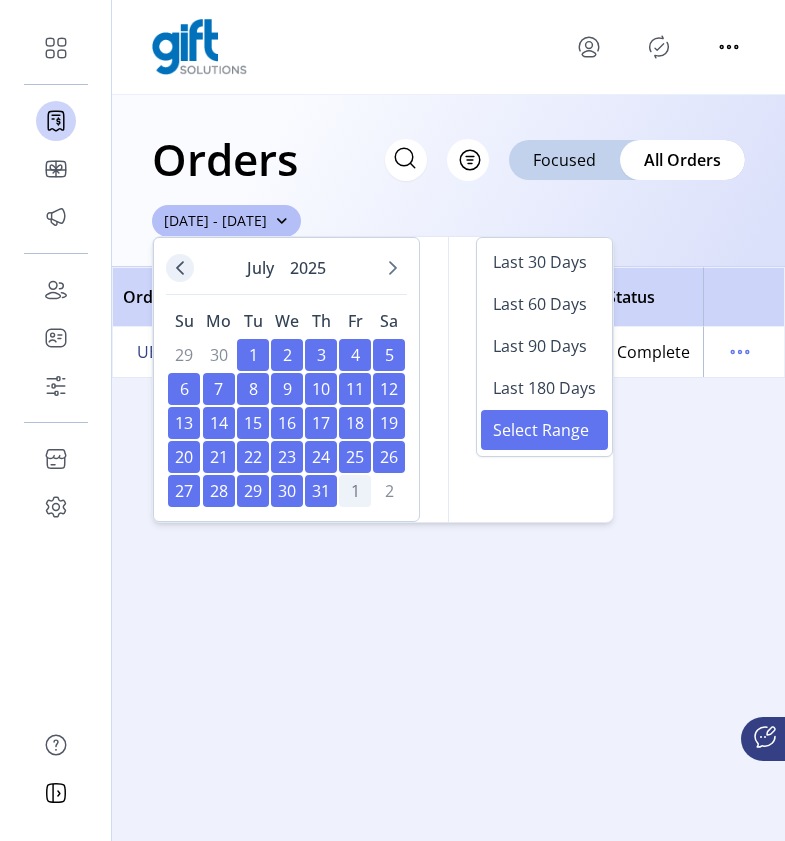 click 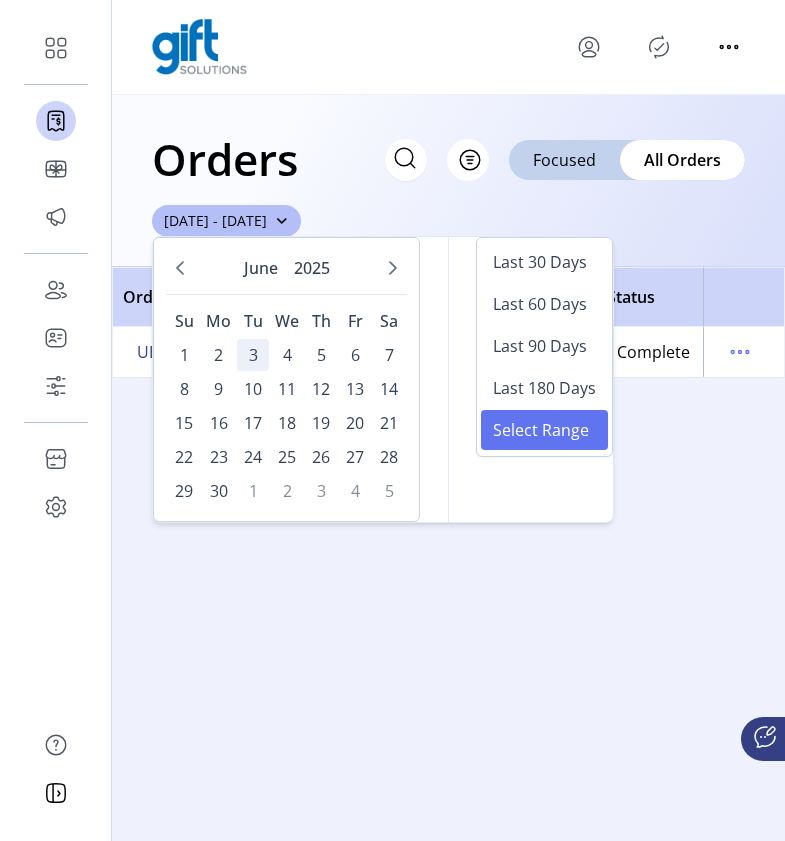 click on "3" at bounding box center [253, 355] 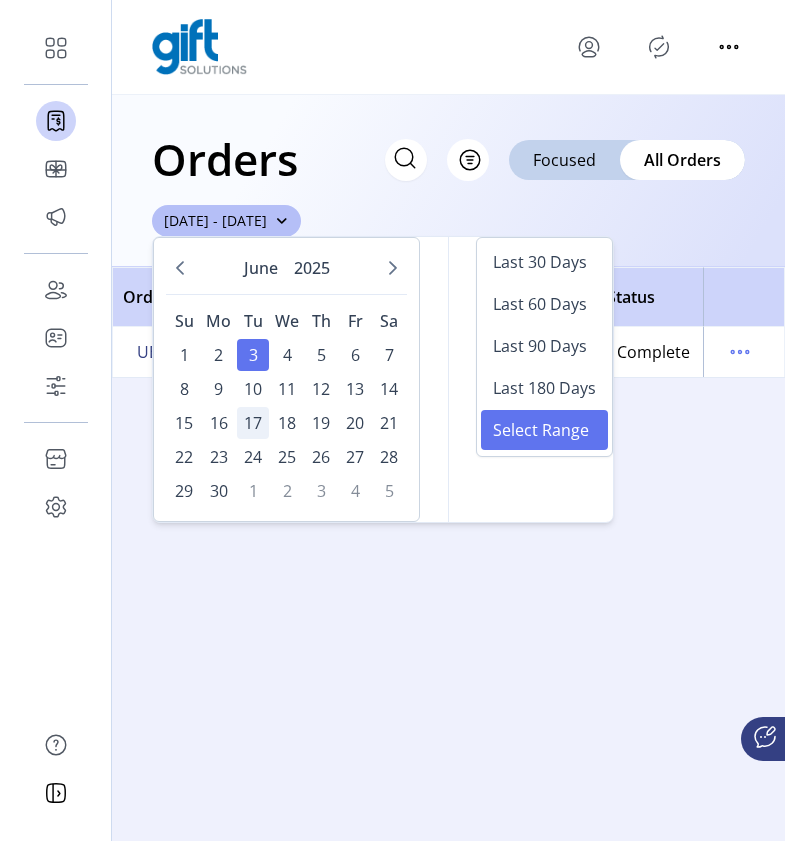 click on "17" at bounding box center [253, 423] 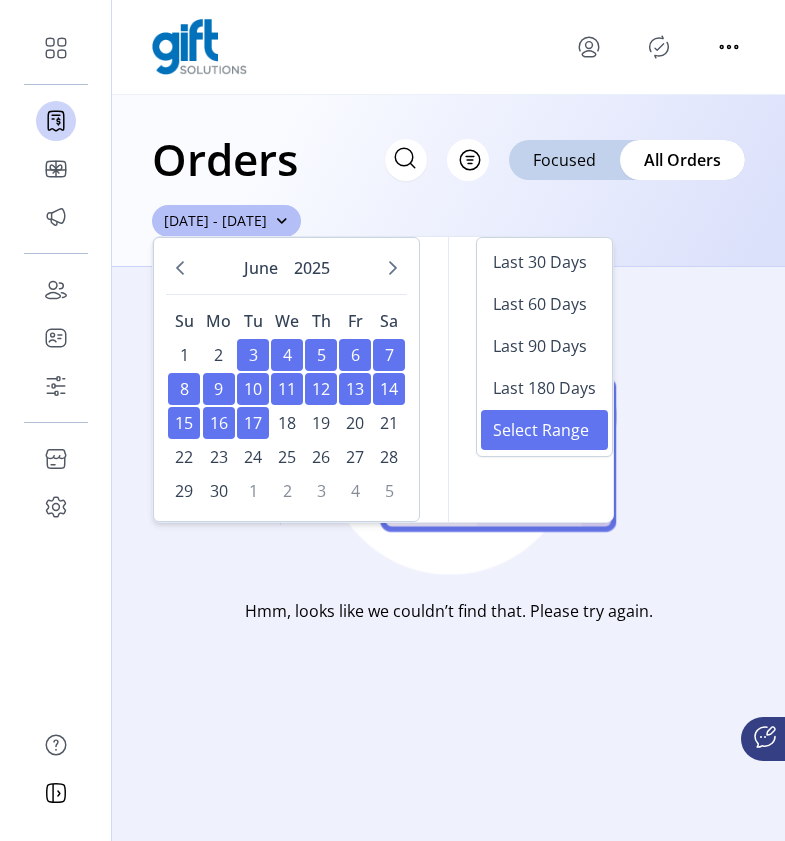 click on "Orders
Filter Focused All Orders 06/03/2025 - 06/17/2025" 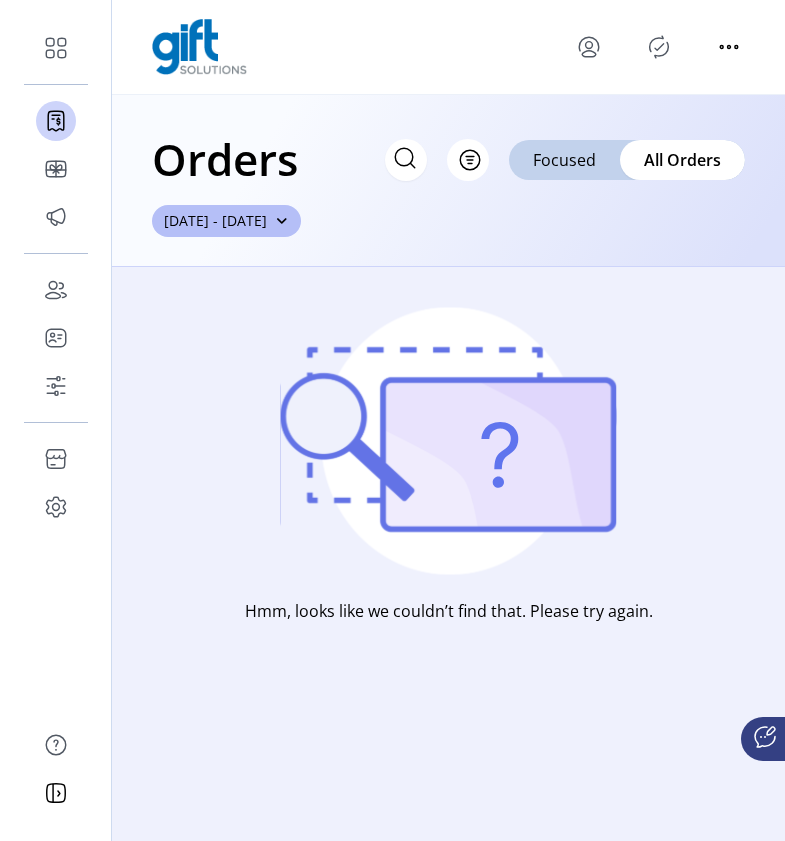 scroll, scrollTop: 0, scrollLeft: 0, axis: both 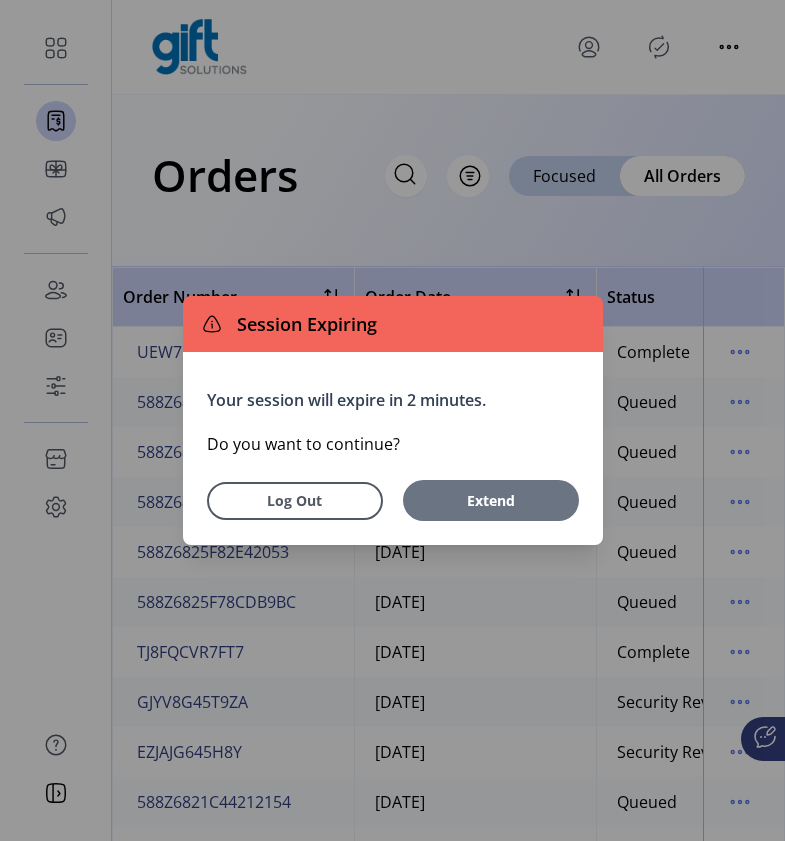 click on "Extend" at bounding box center (491, 500) 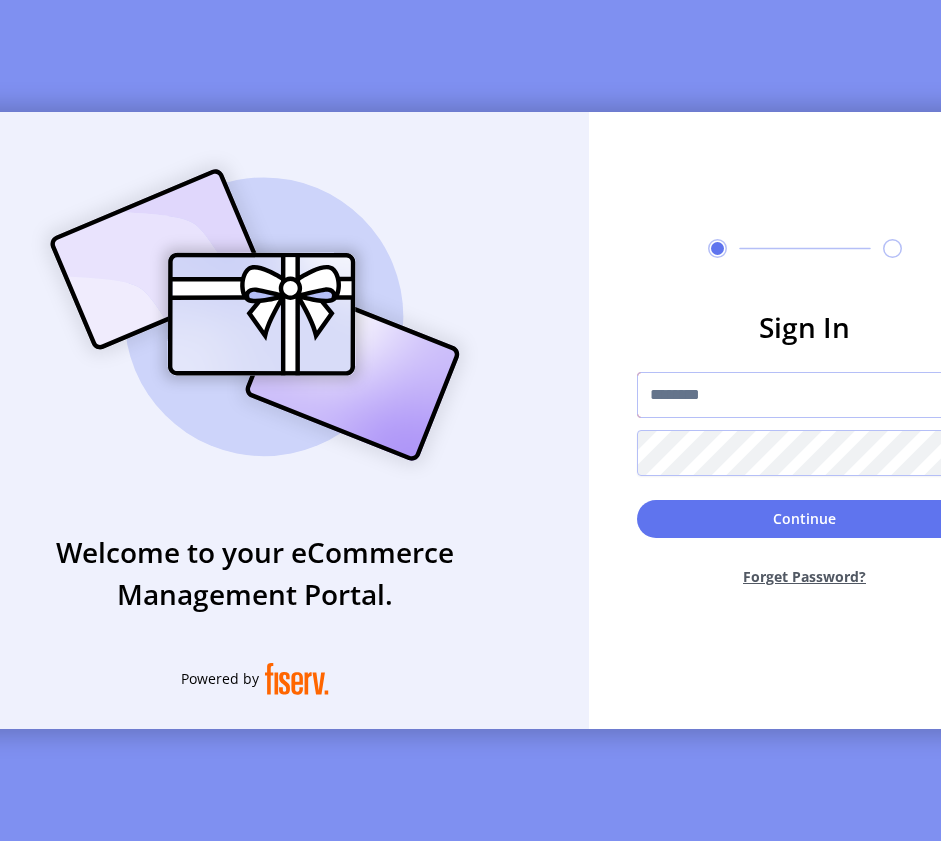 type on "**********" 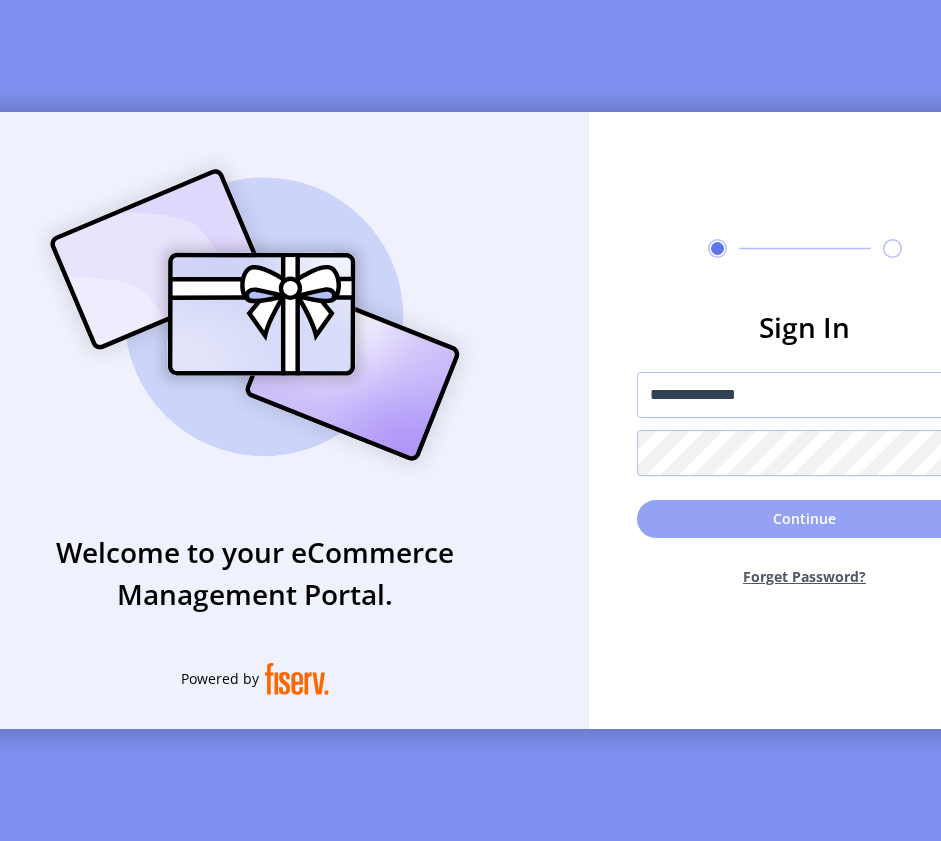 click on "Continue" 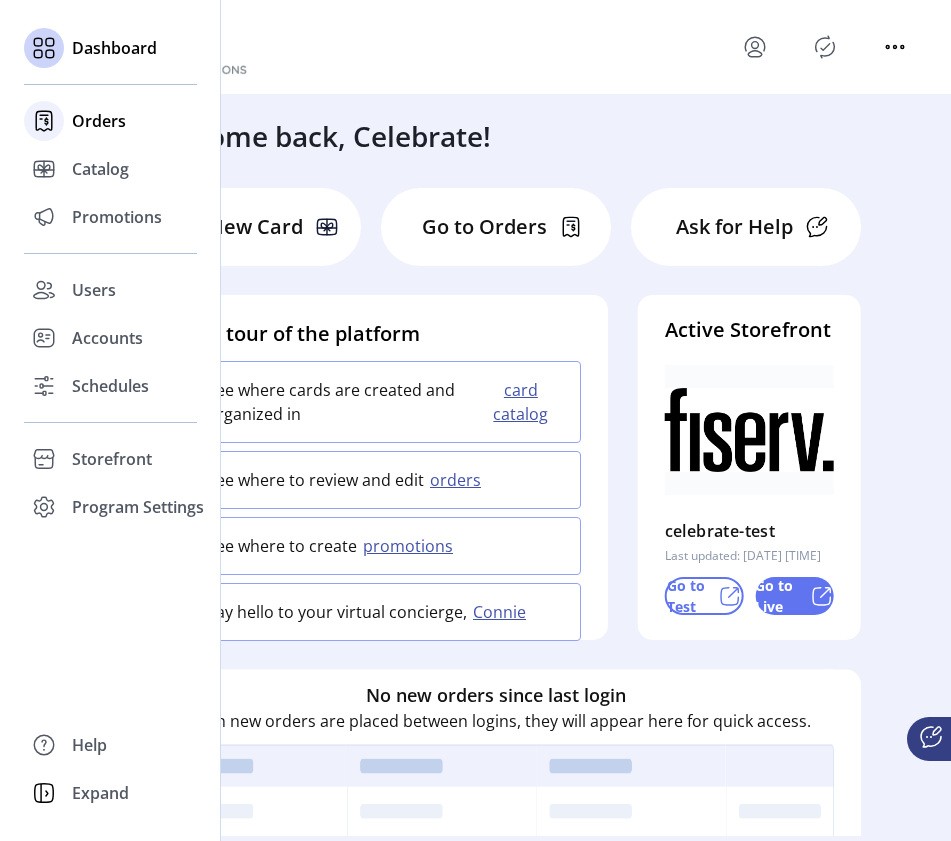 click on "Orders" 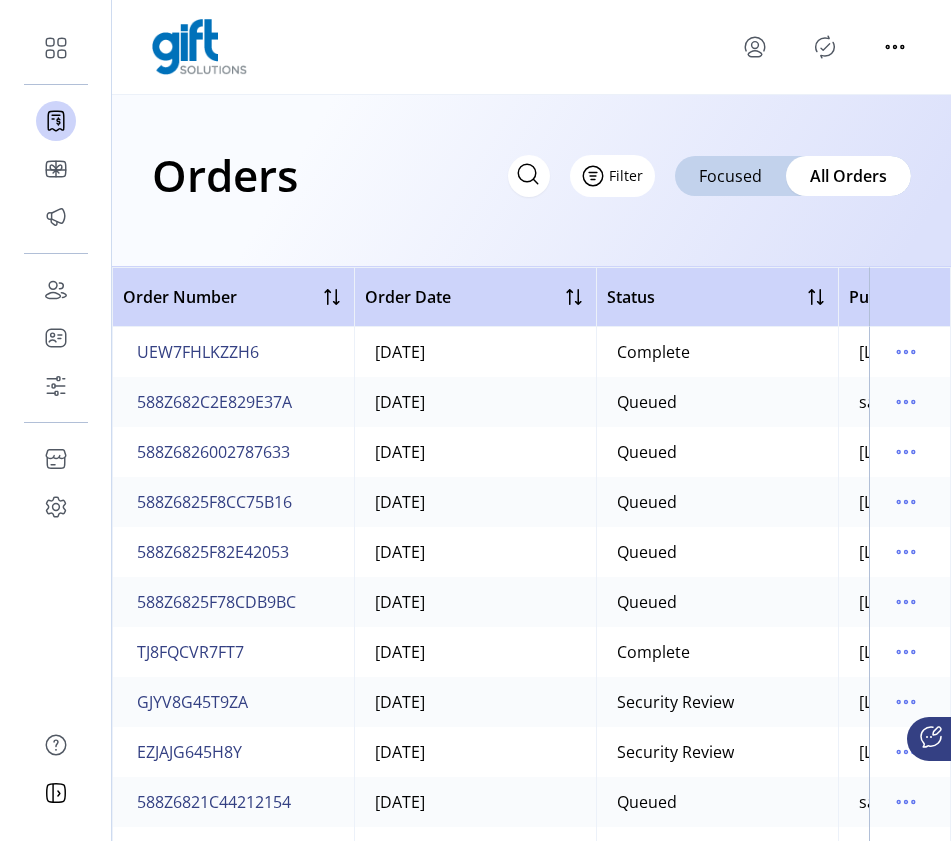 click on "Filter" 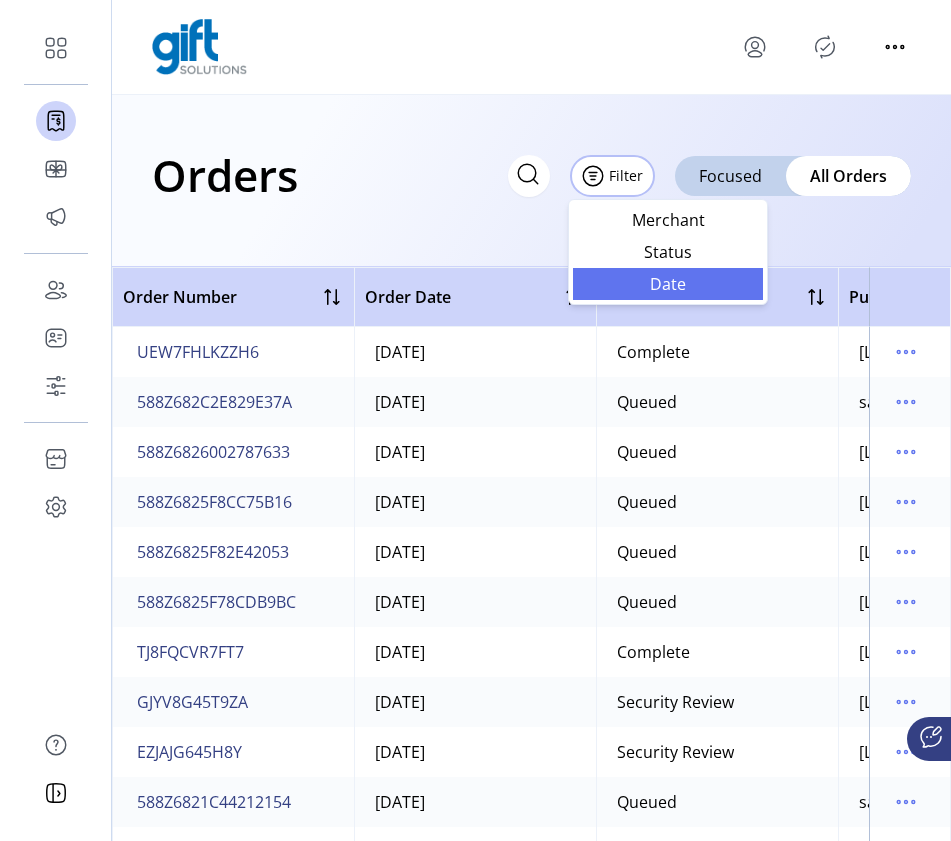 click on "Date" at bounding box center [668, 284] 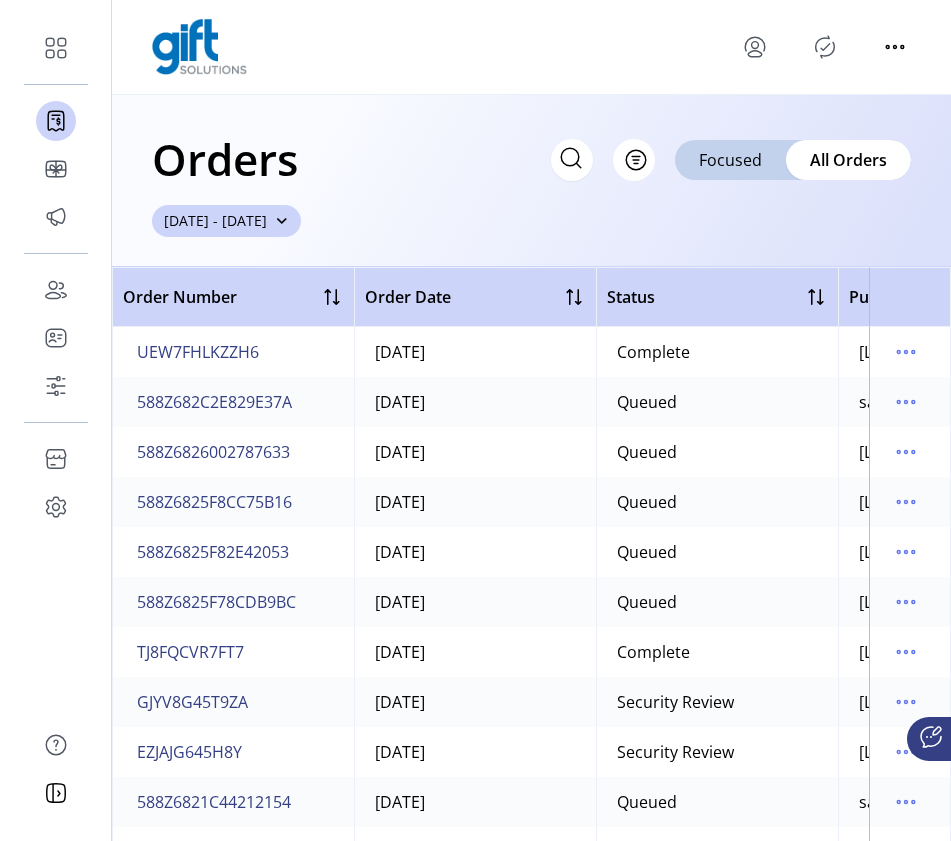 click 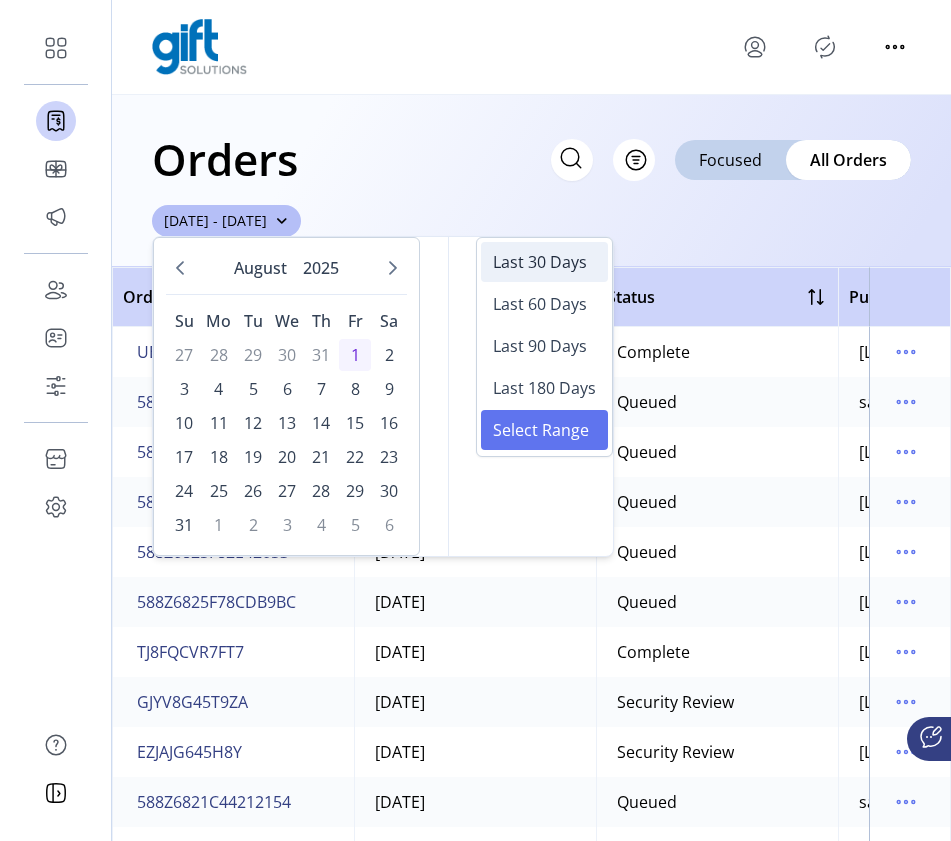 click on "Last 30 Days" at bounding box center [540, 262] 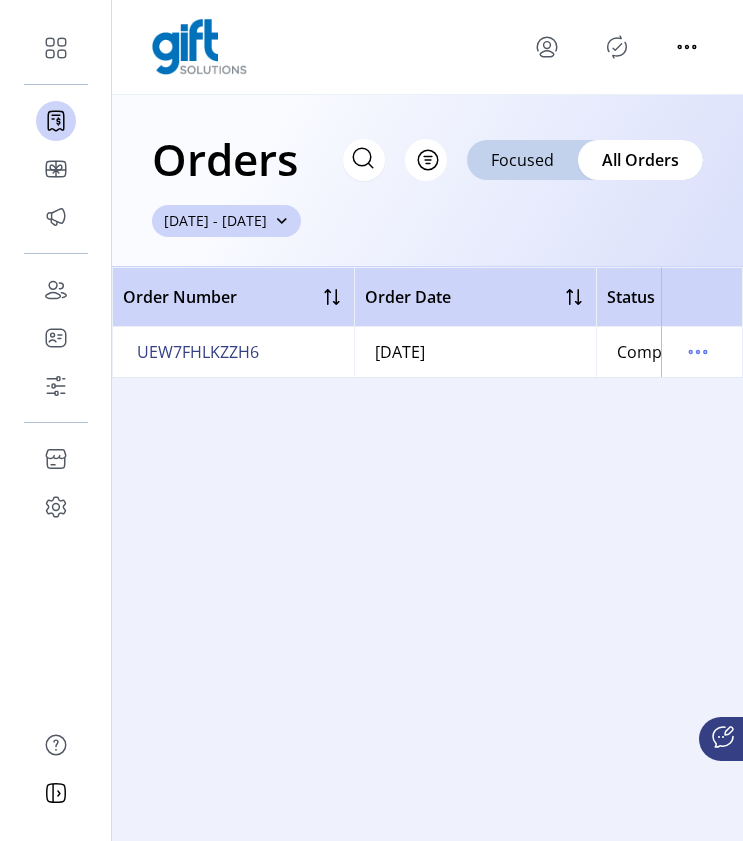 click 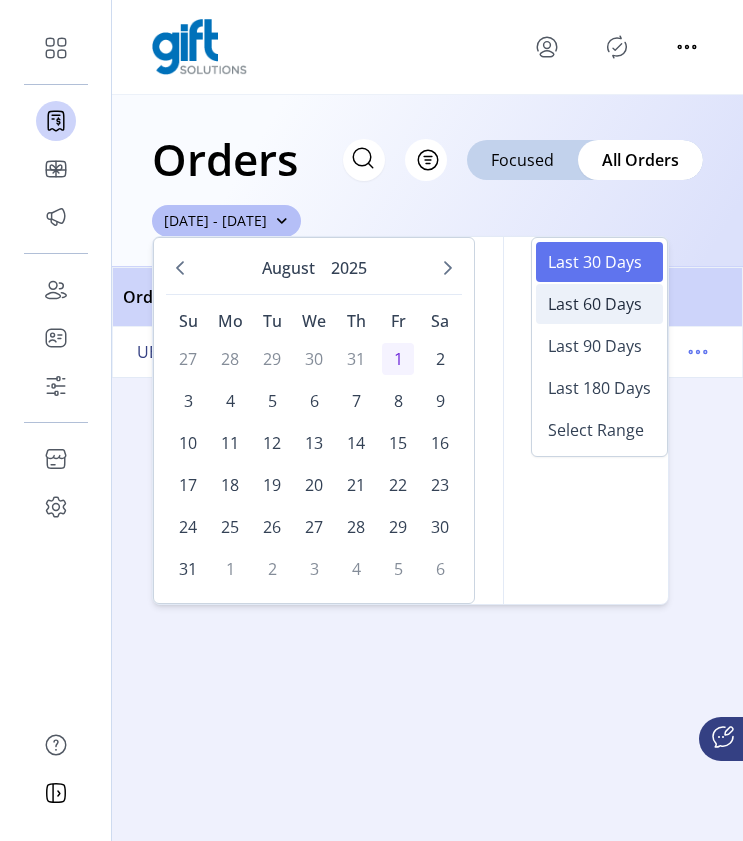 click on "Last 60 Days" at bounding box center [595, 304] 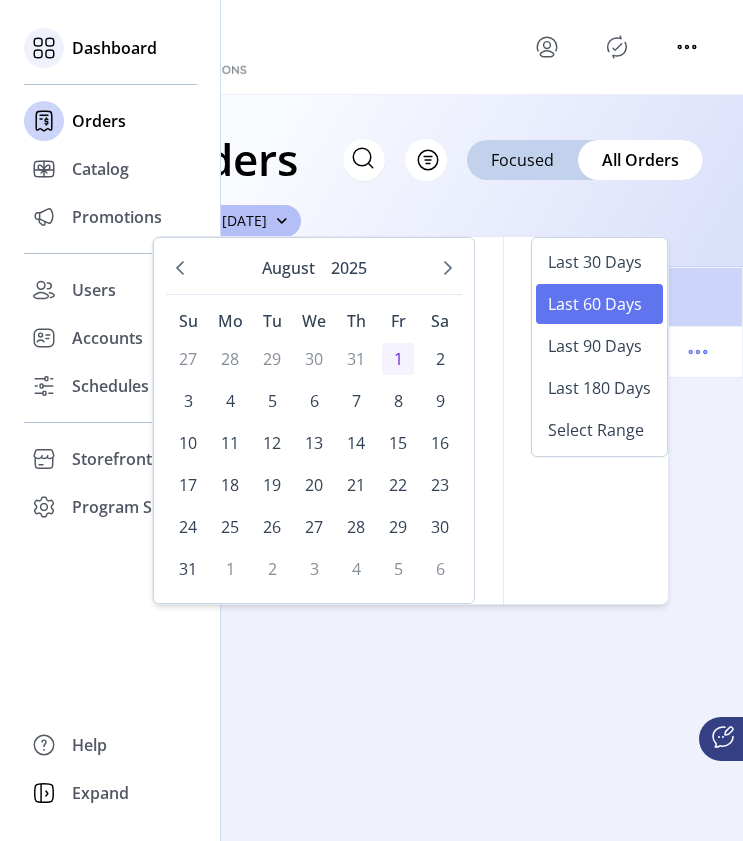 click 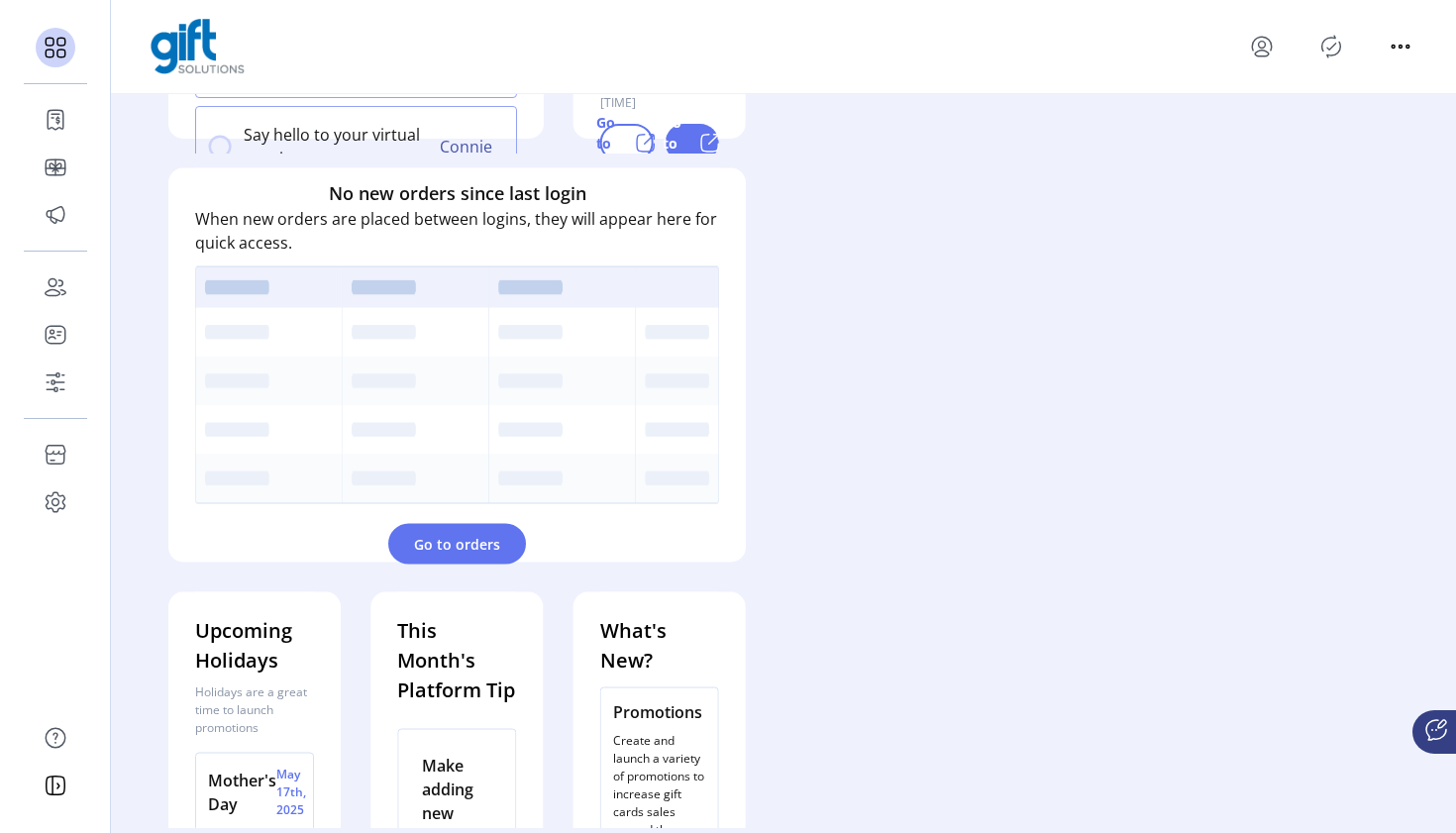scroll, scrollTop: 474, scrollLeft: 0, axis: vertical 